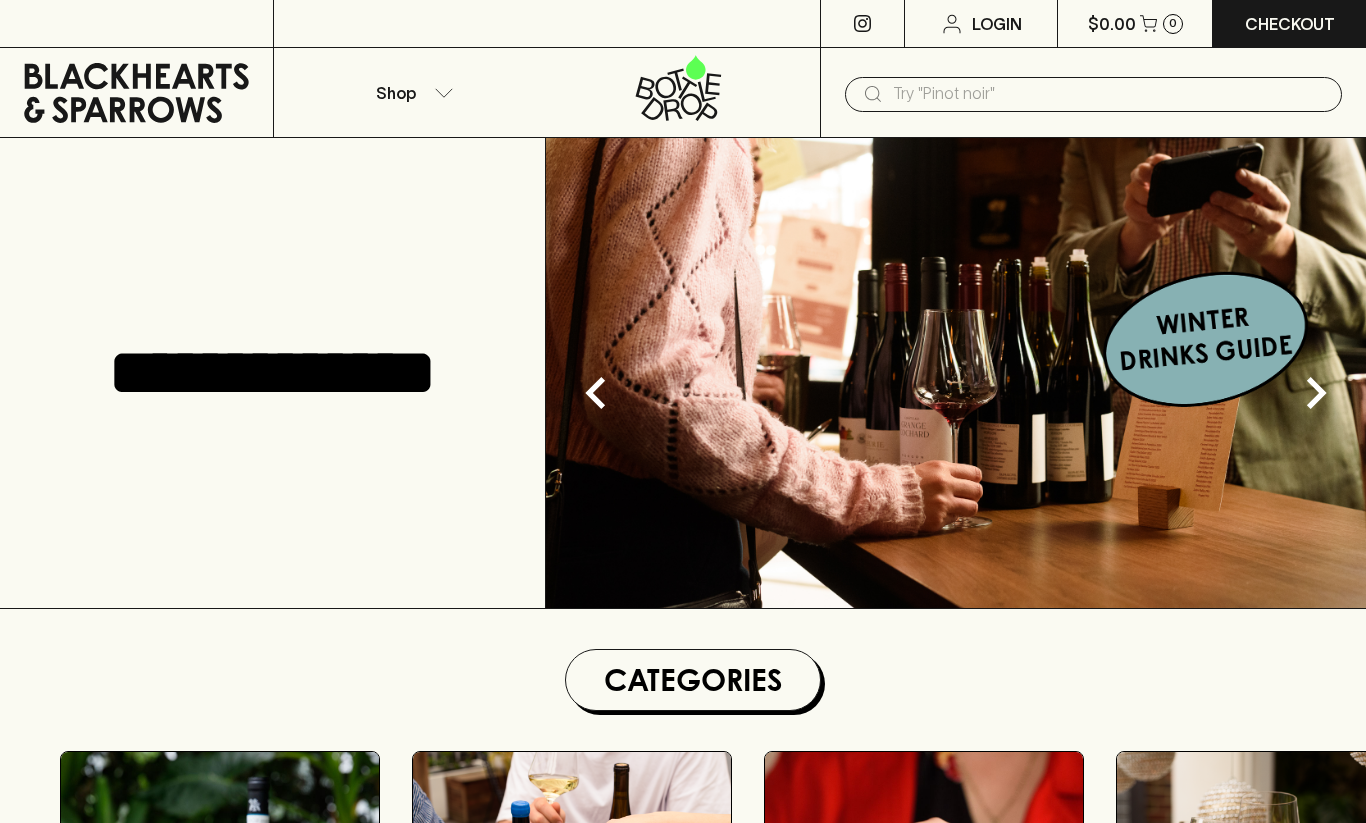 scroll, scrollTop: 0, scrollLeft: 0, axis: both 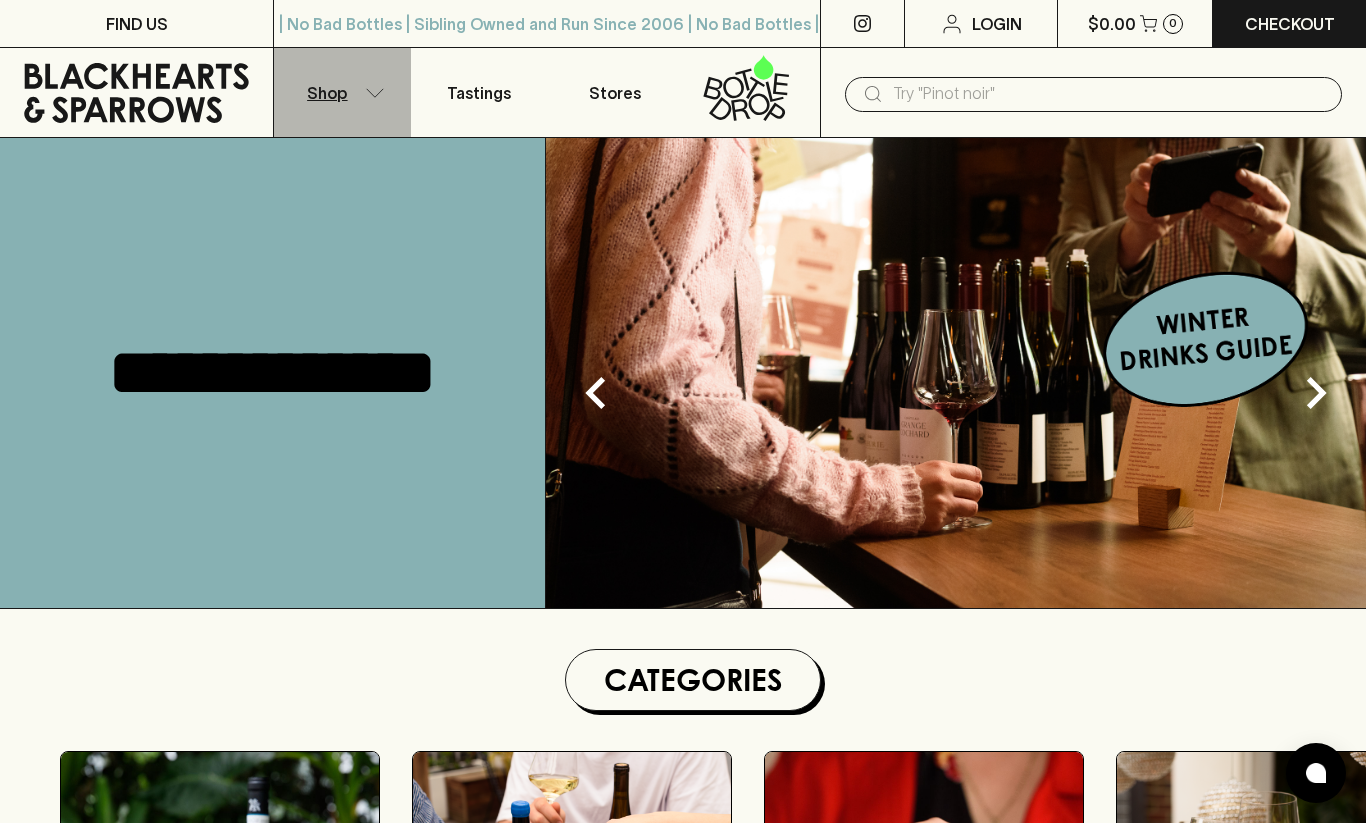 click 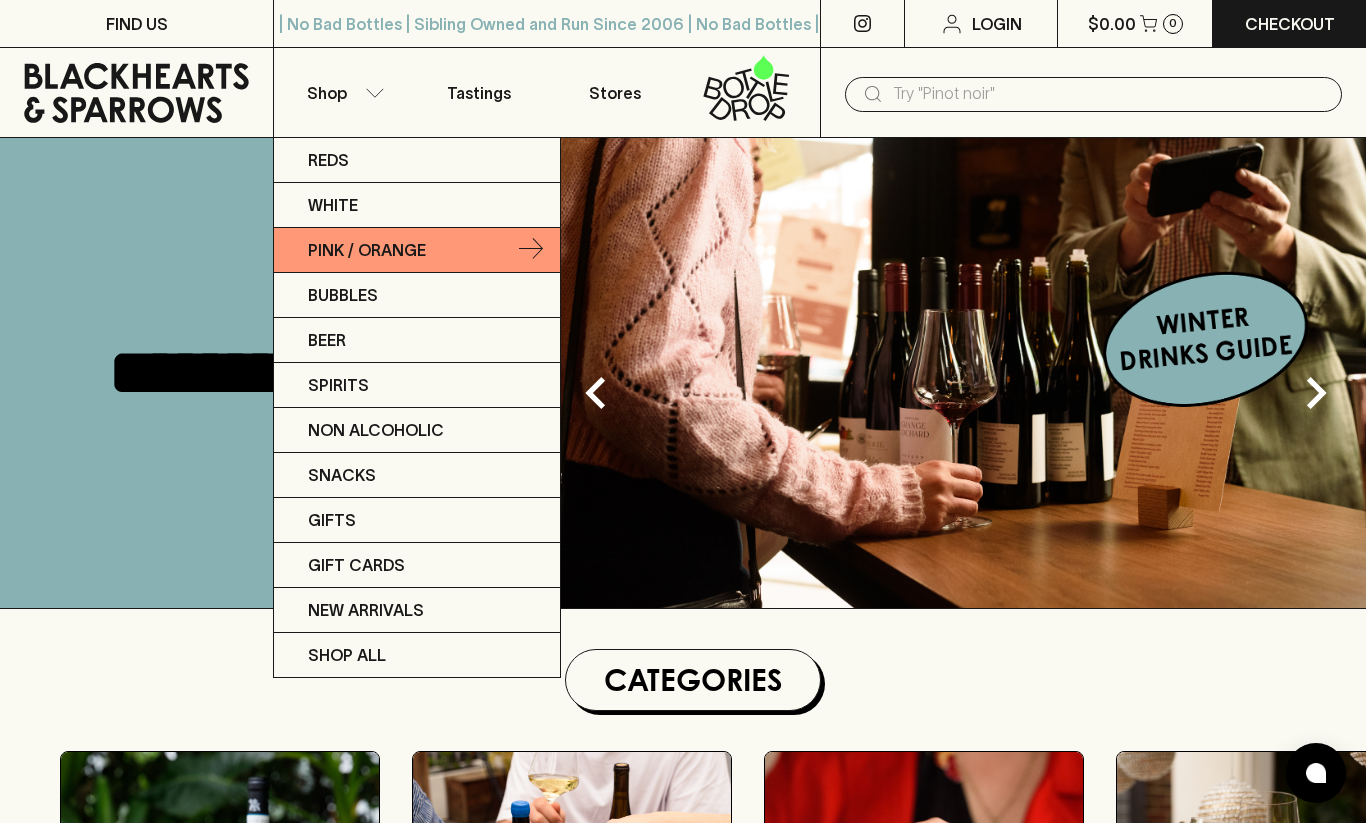 click on "Pink / Orange" at bounding box center [367, 250] 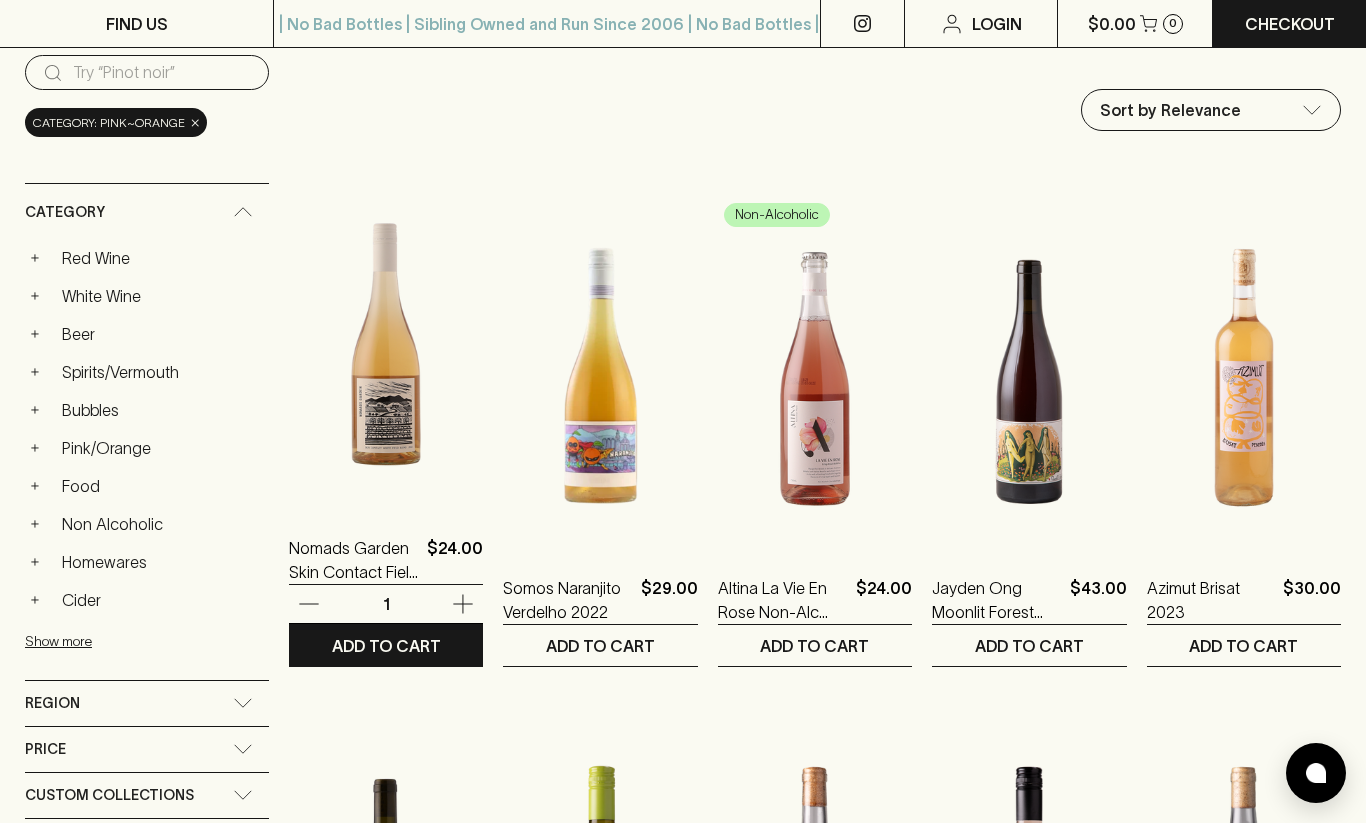 scroll, scrollTop: 200, scrollLeft: 0, axis: vertical 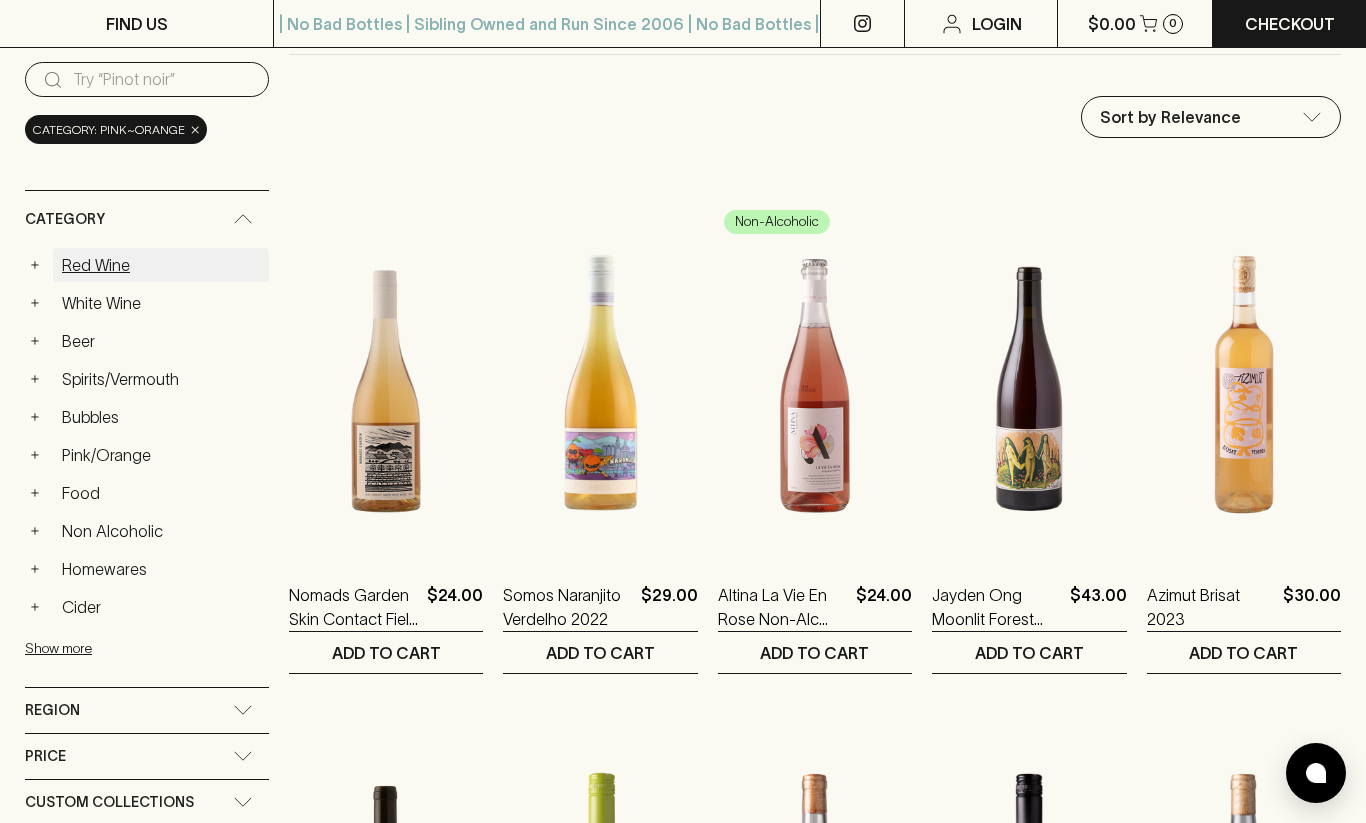 click on "Red Wine" at bounding box center [161, 265] 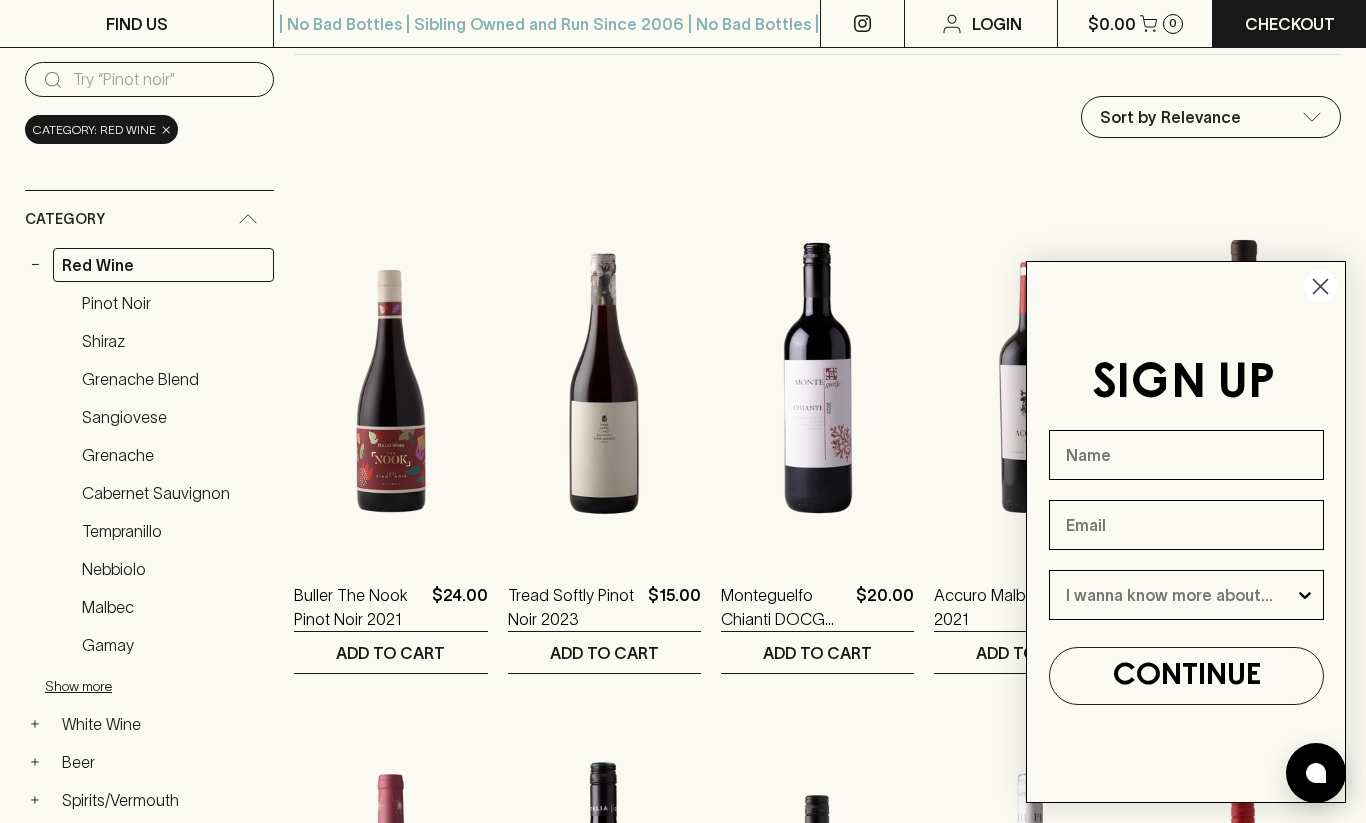 click 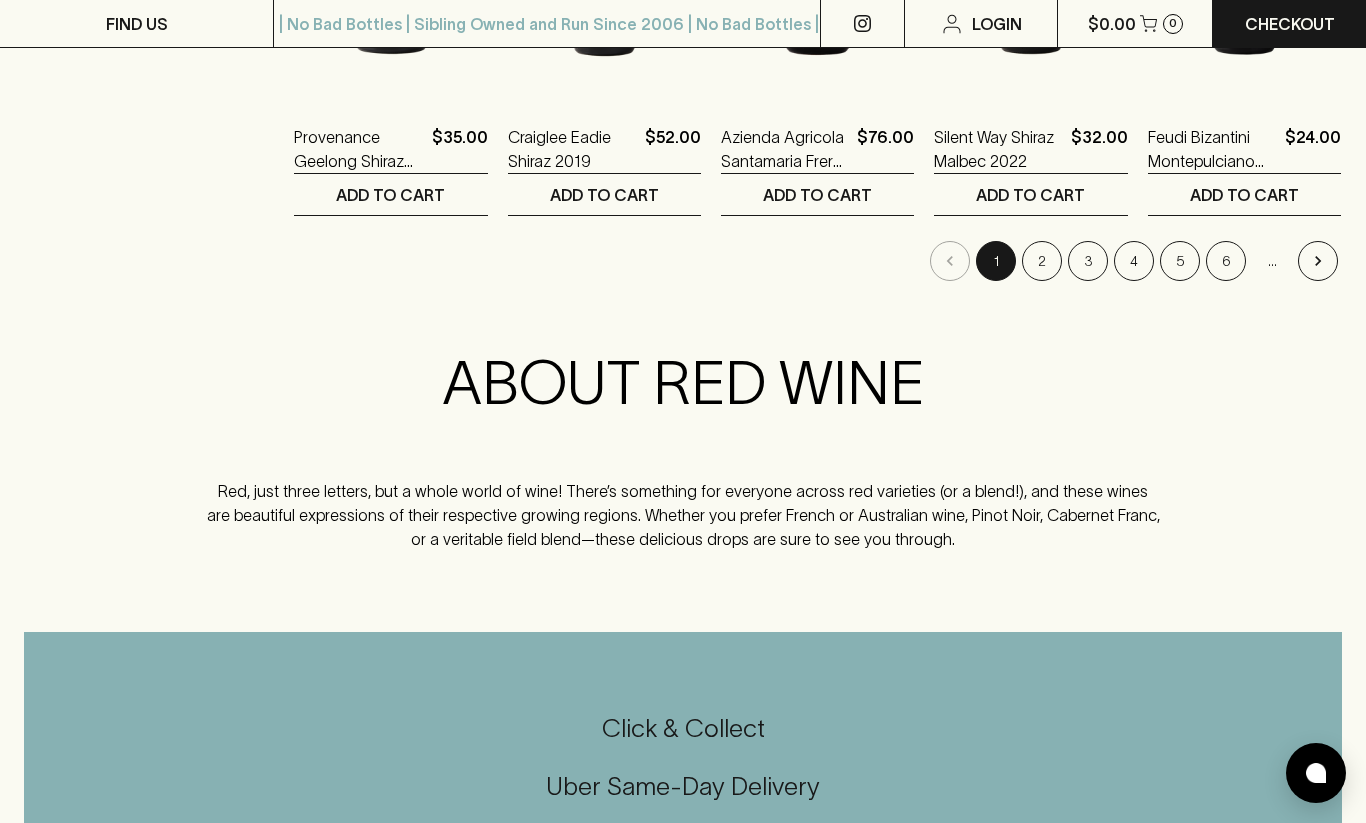 scroll, scrollTop: 2195, scrollLeft: 0, axis: vertical 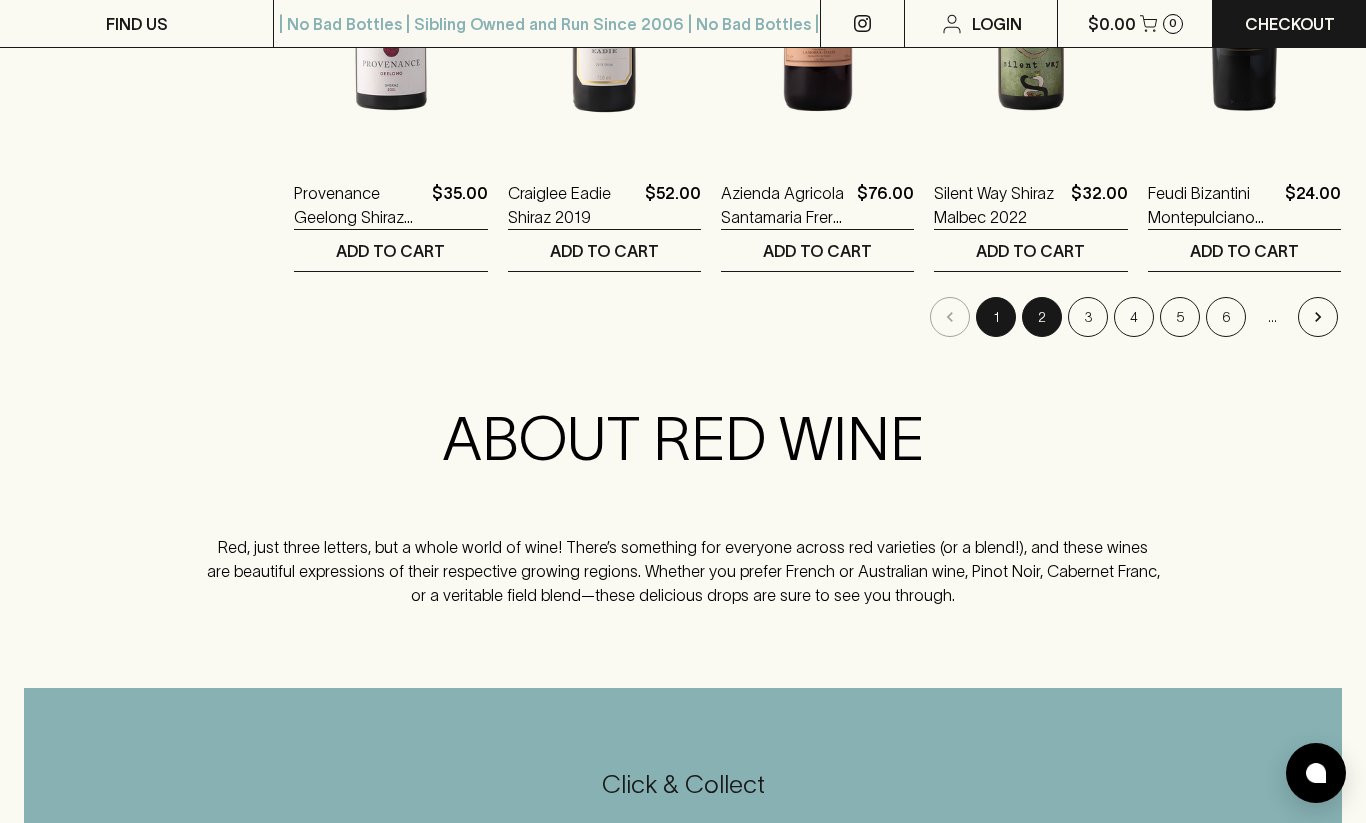 click on "2" at bounding box center (1042, 317) 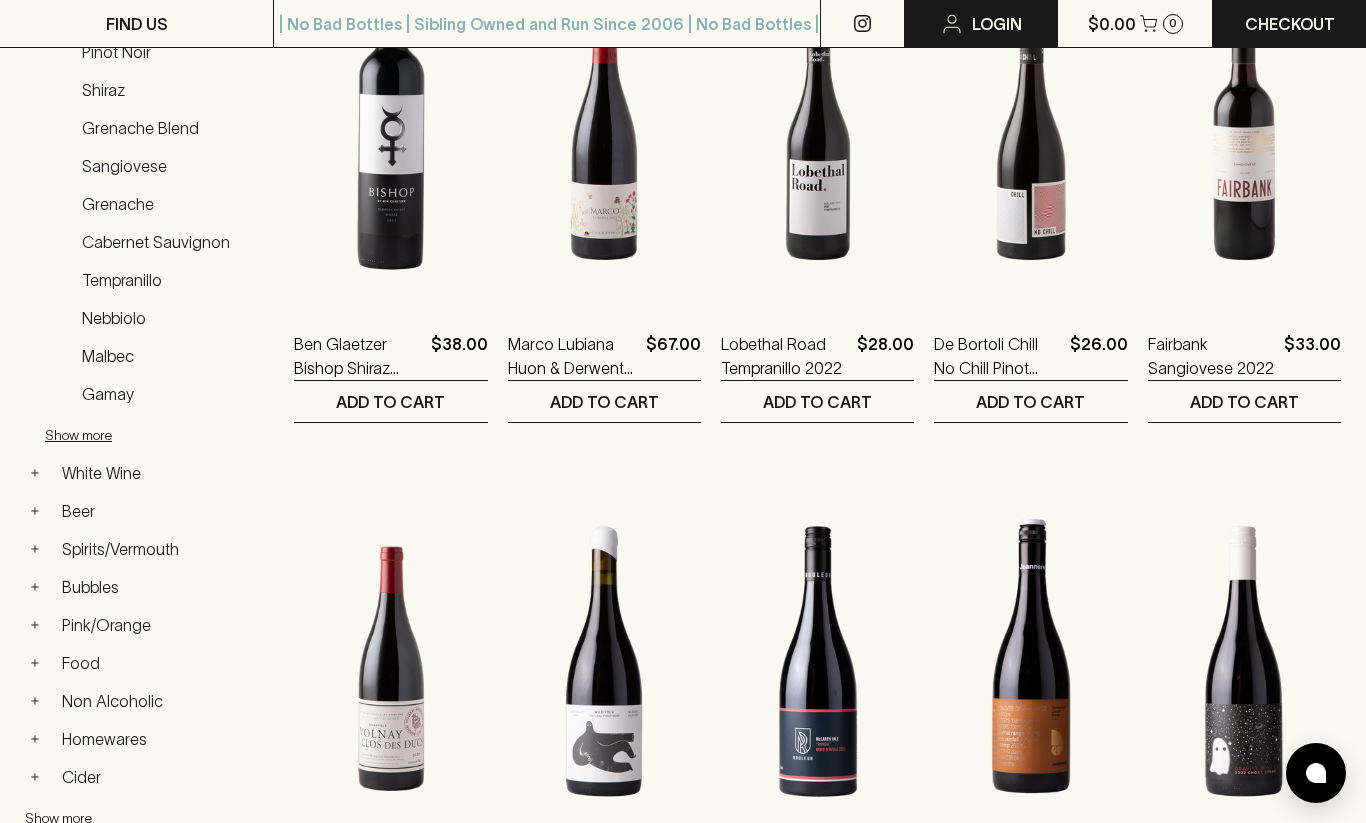 scroll, scrollTop: 0, scrollLeft: 0, axis: both 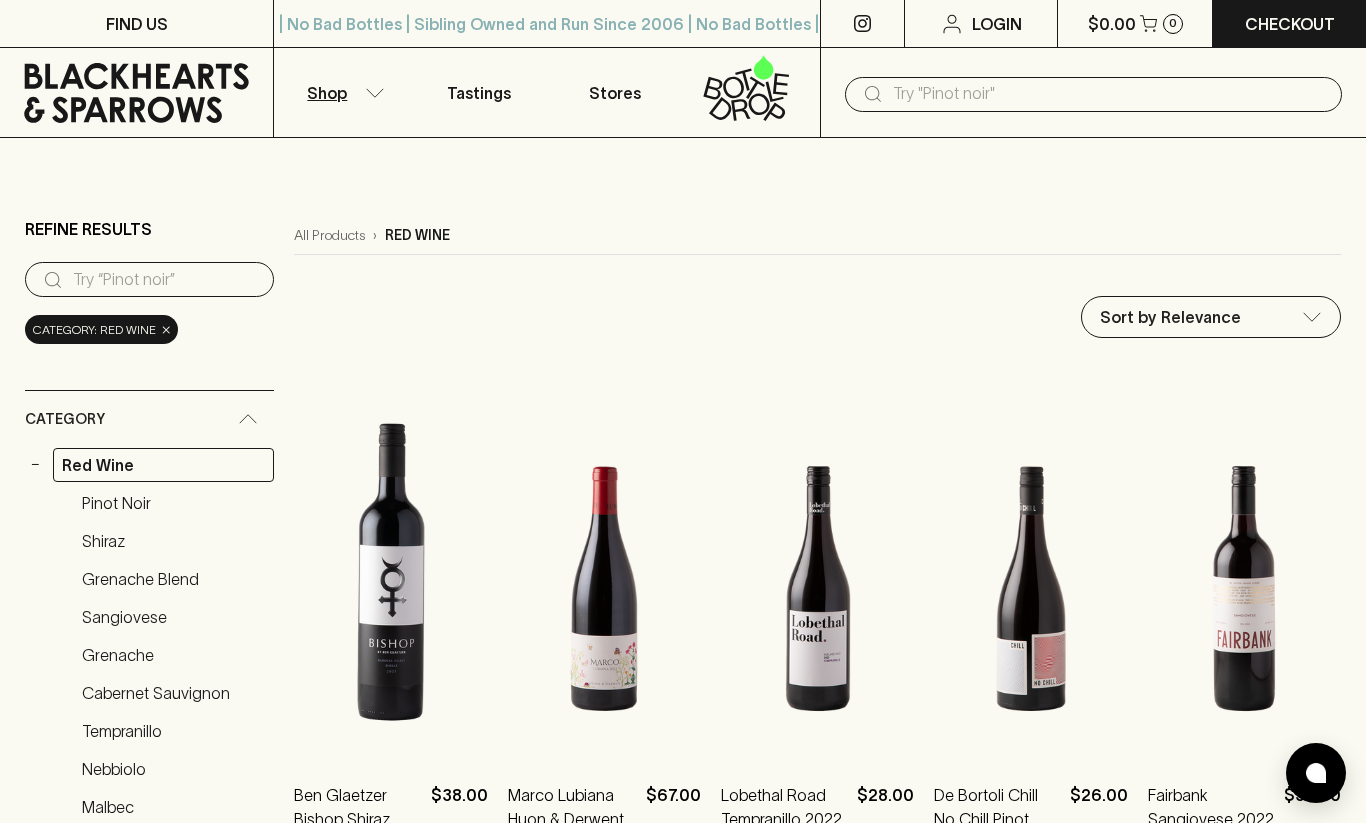 click at bounding box center (1109, 94) 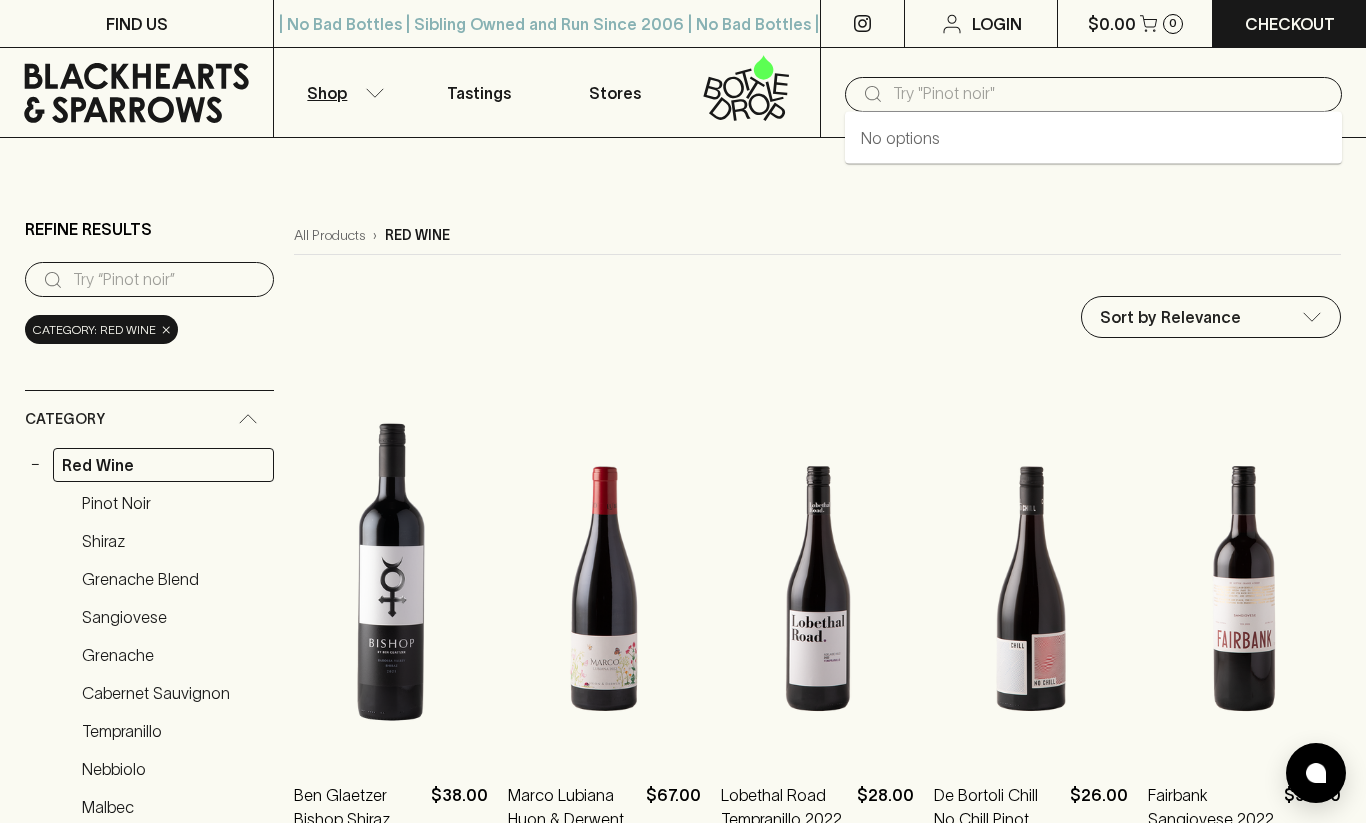 paste on "2024 Lucy M. Sangiovese Barbera Nebbiolo" 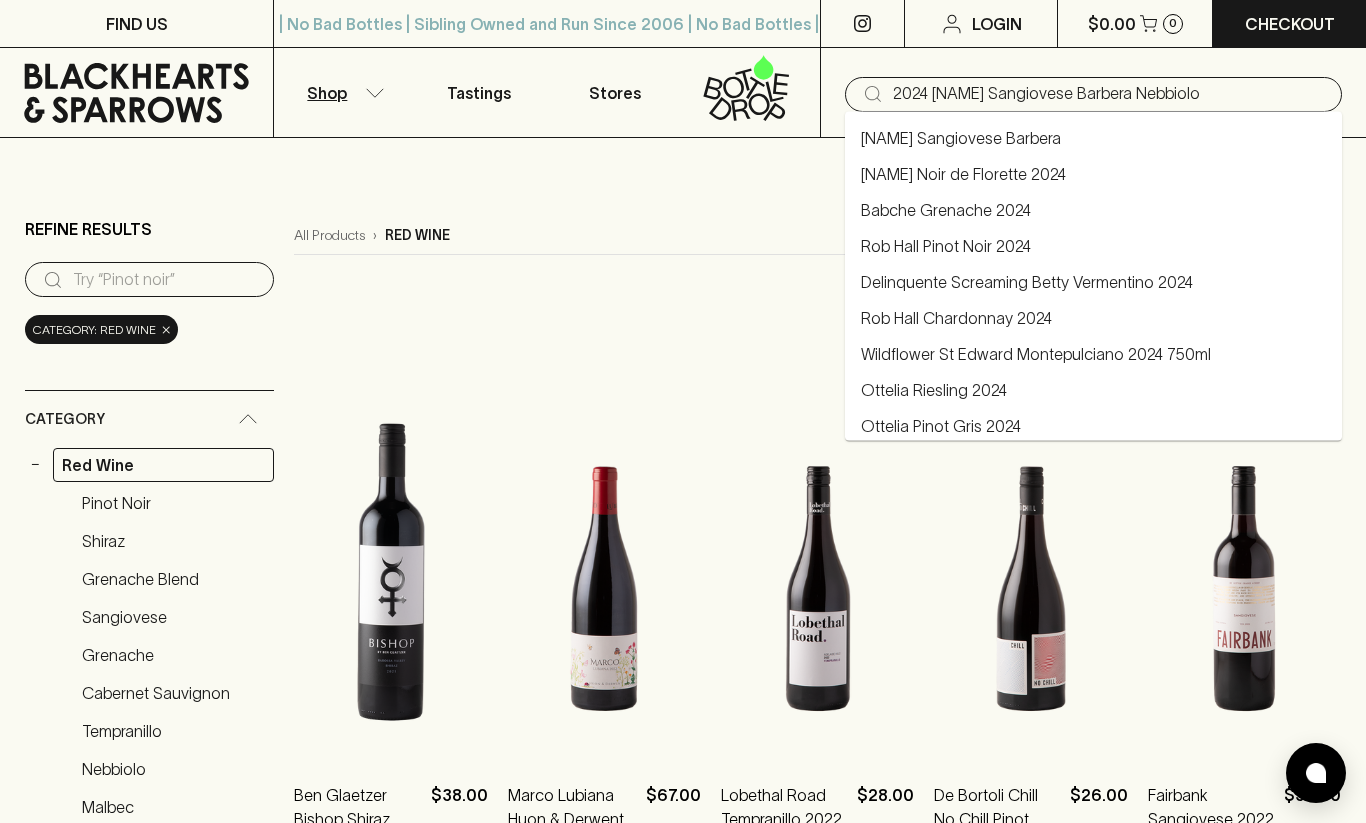 type on "2024 Lucy M. Sangiovese Barbera Nebbiolo" 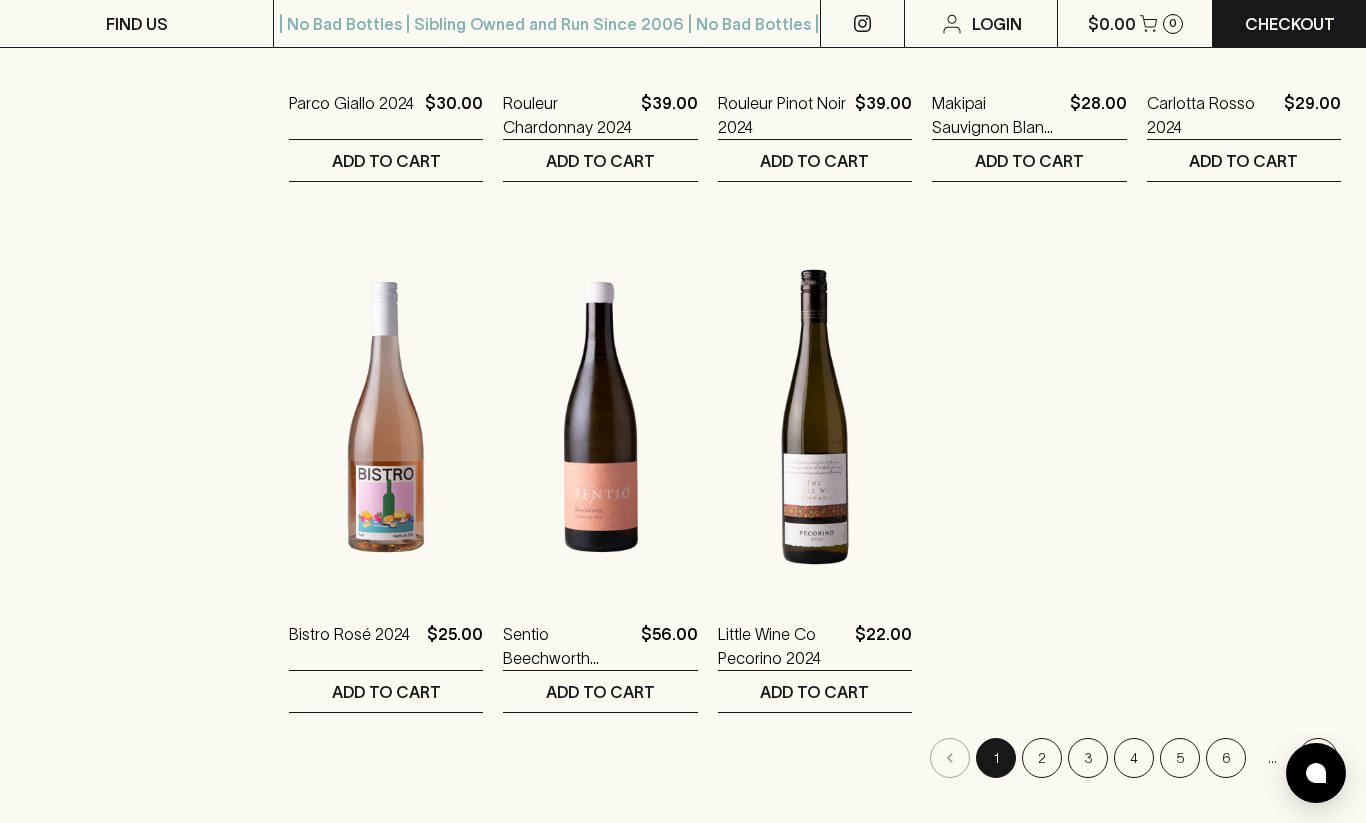 scroll, scrollTop: 1753, scrollLeft: 0, axis: vertical 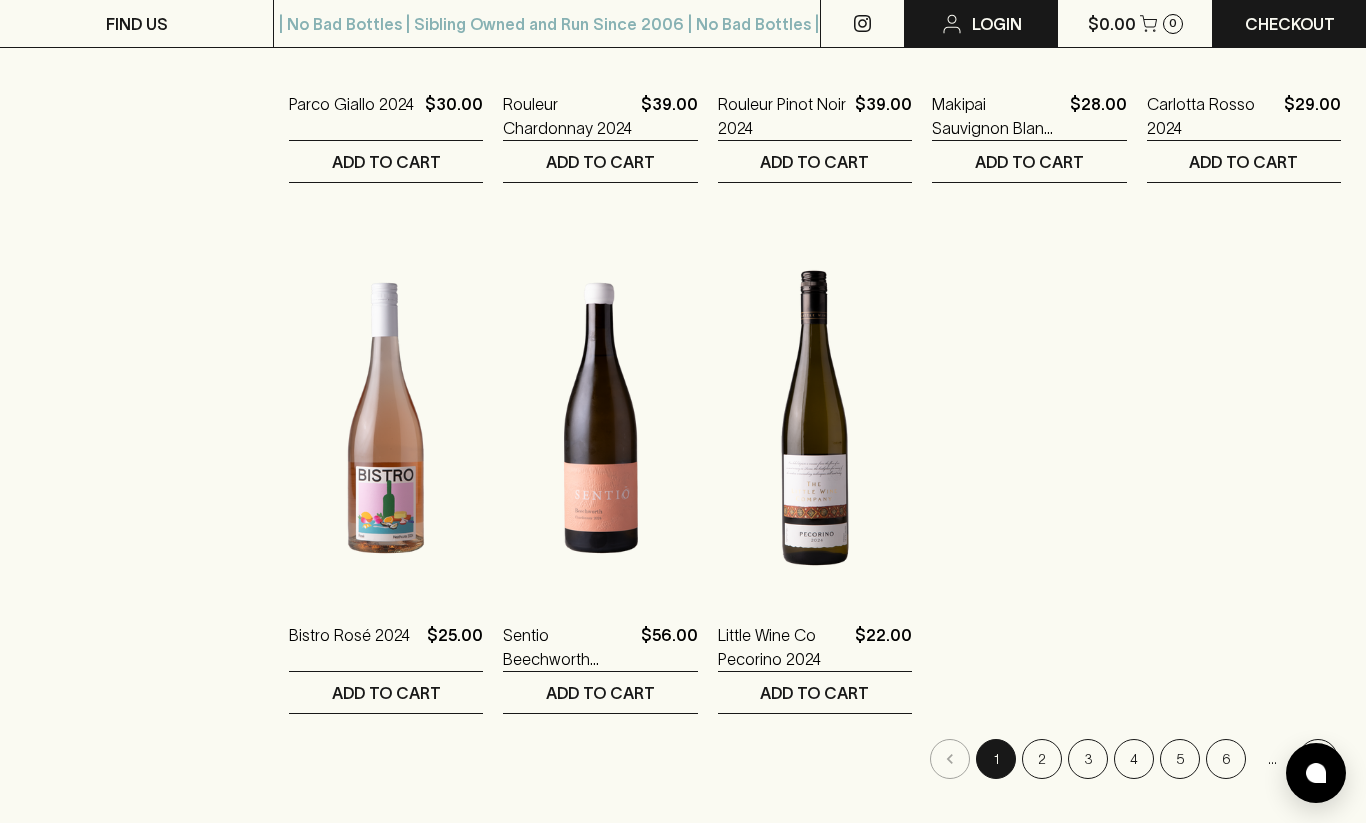 type 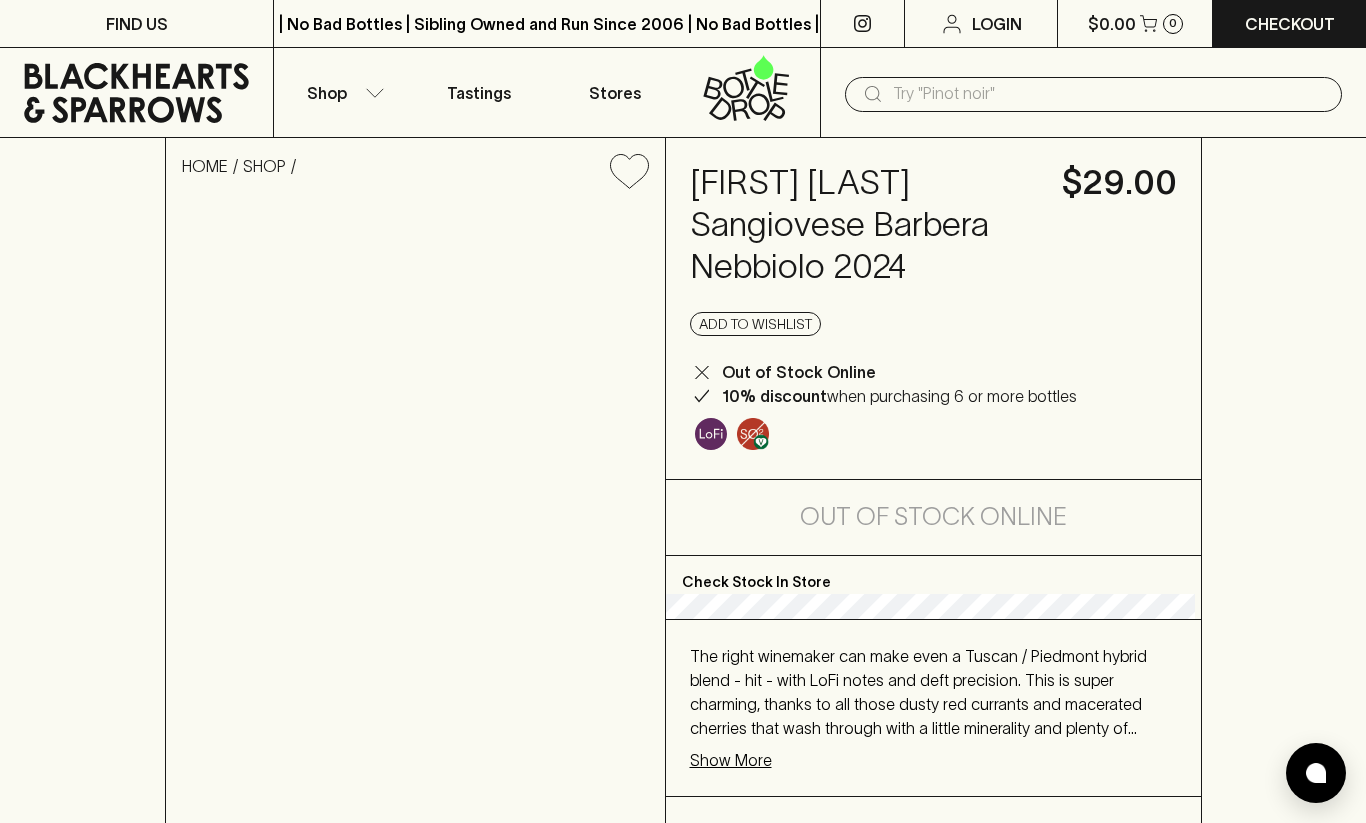 scroll, scrollTop: 0, scrollLeft: 0, axis: both 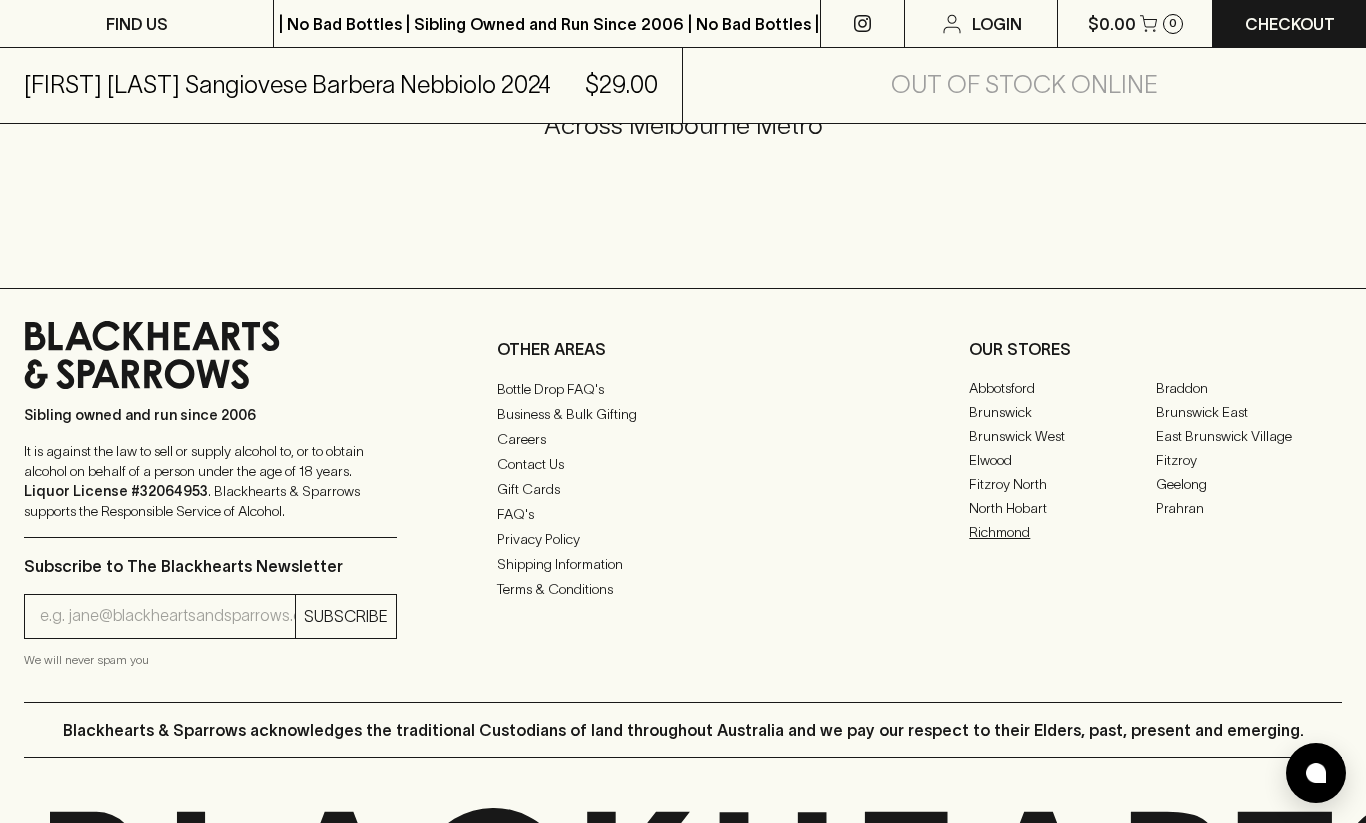 click on "Richmond" at bounding box center [1062, 533] 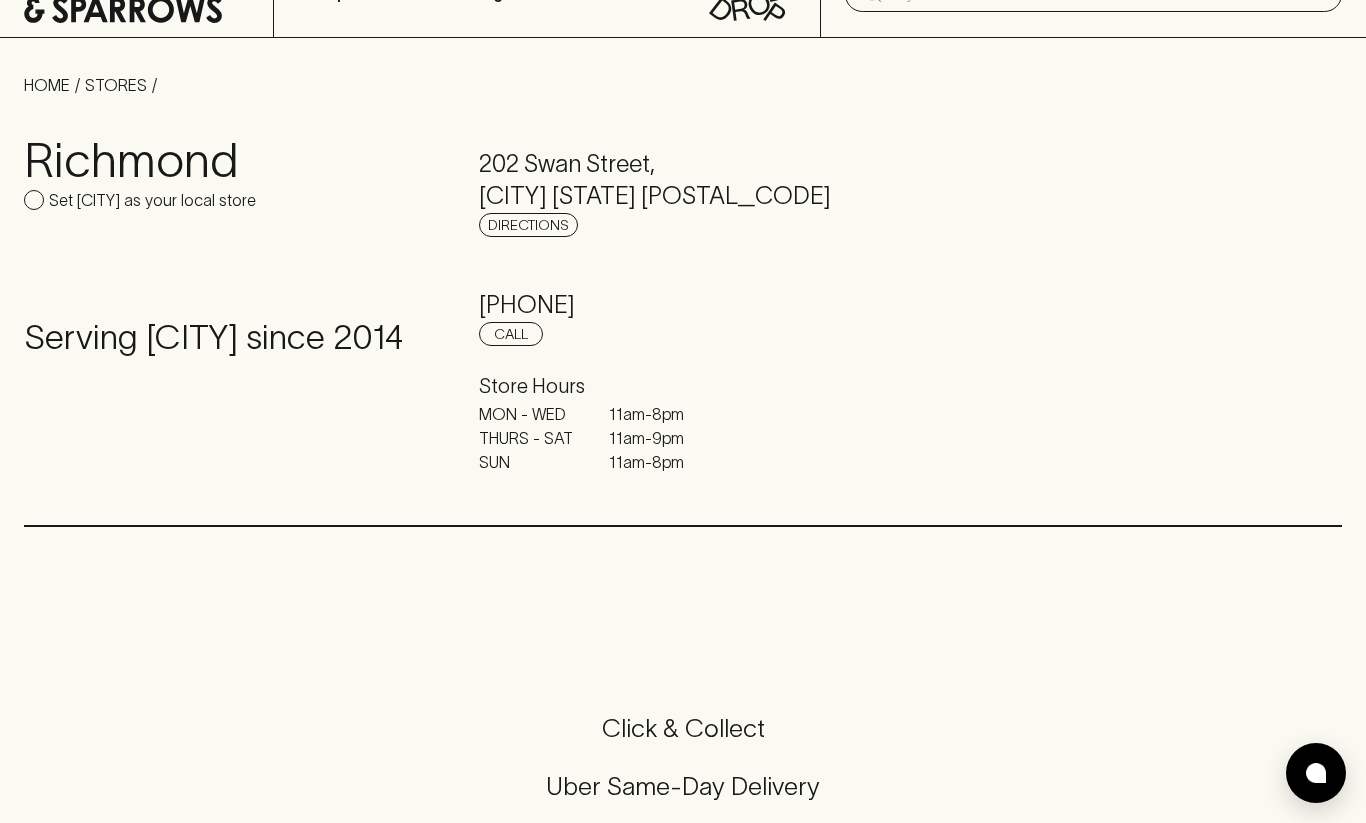 scroll, scrollTop: 0, scrollLeft: 0, axis: both 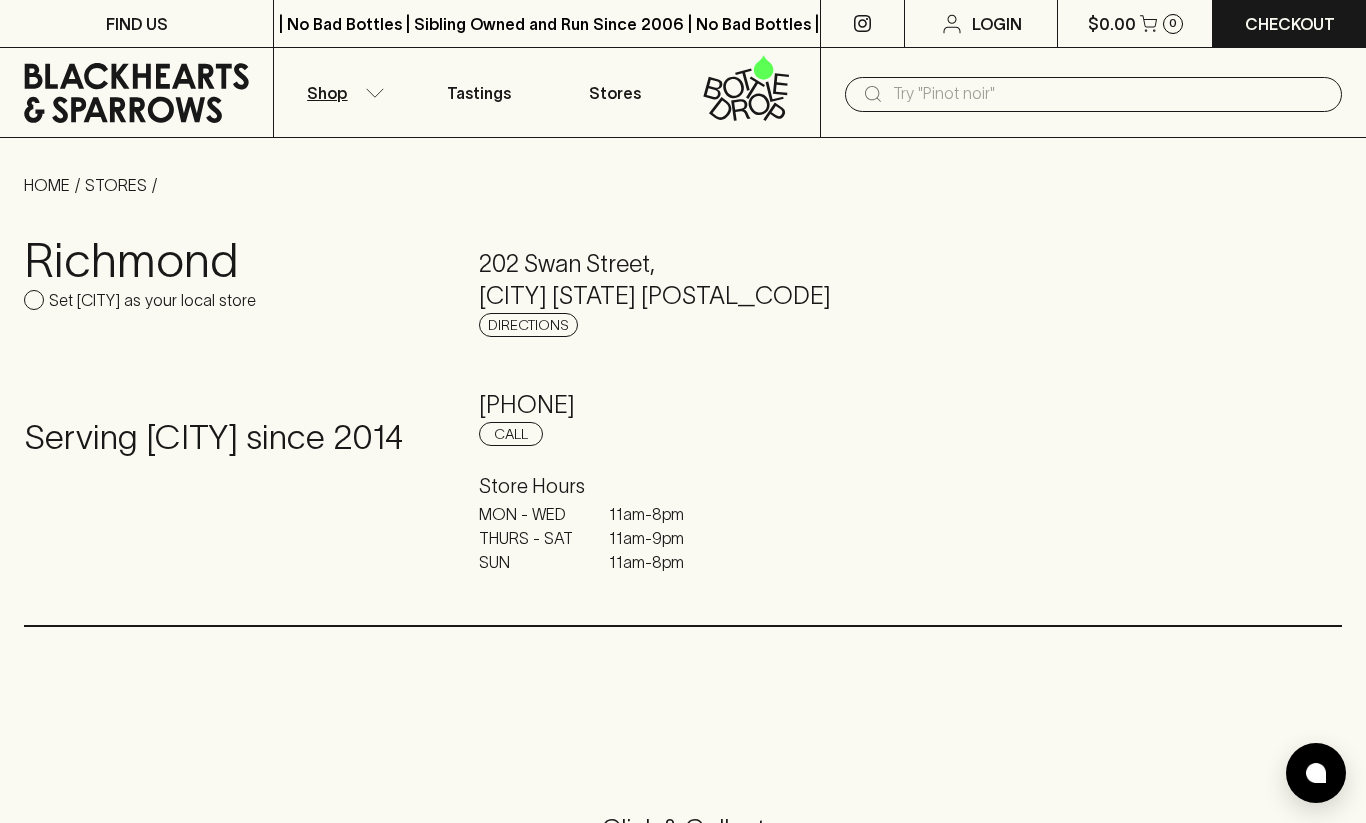 click 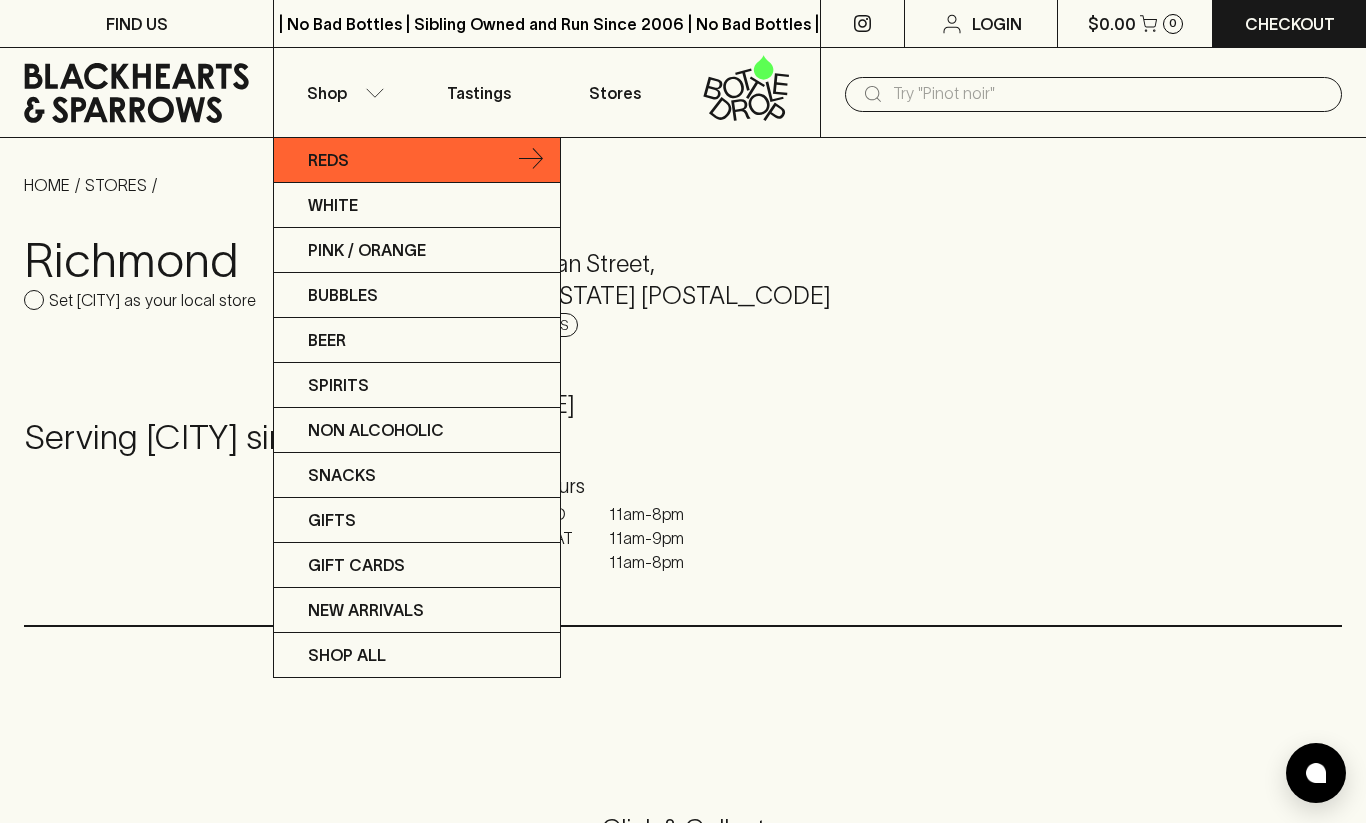 click on "Reds" at bounding box center (328, 160) 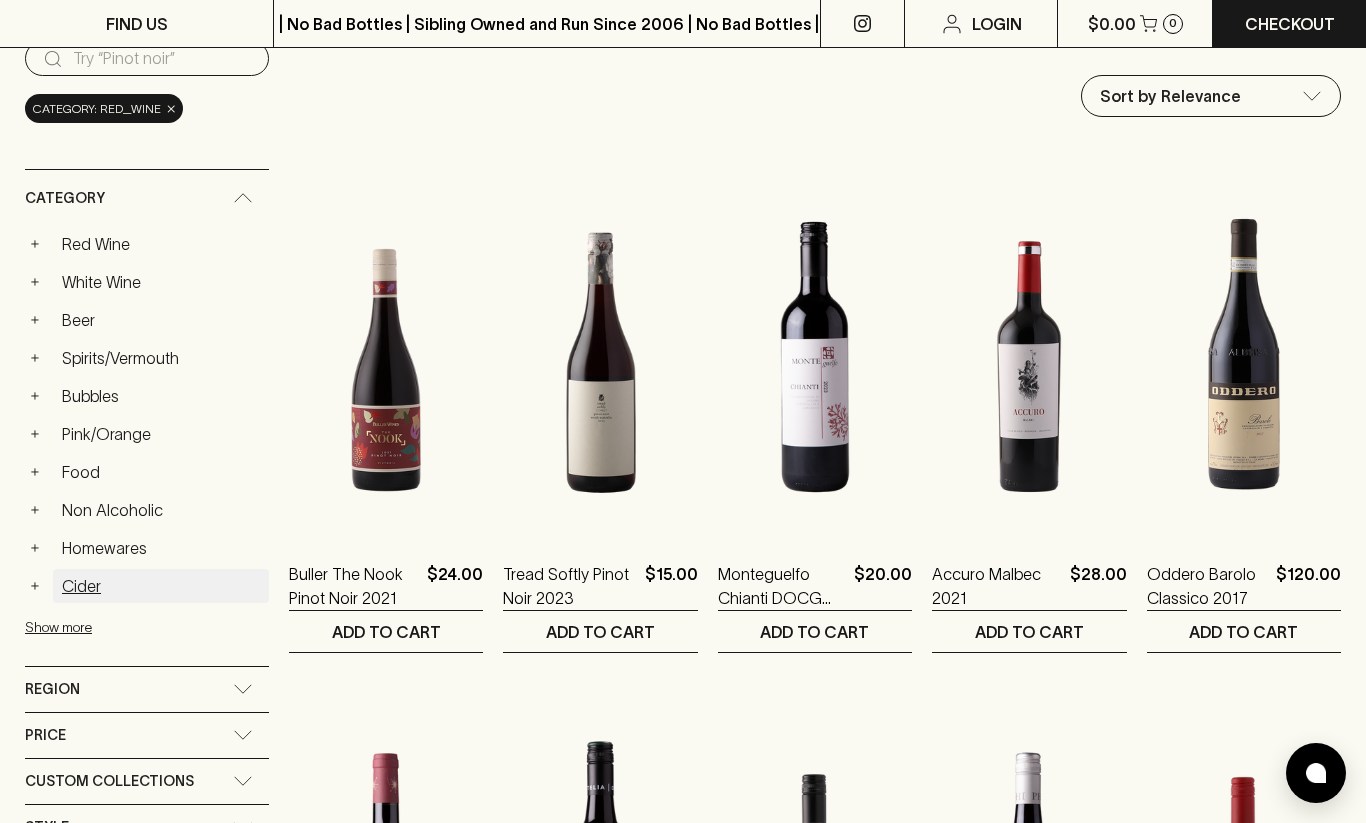 scroll, scrollTop: 245, scrollLeft: 0, axis: vertical 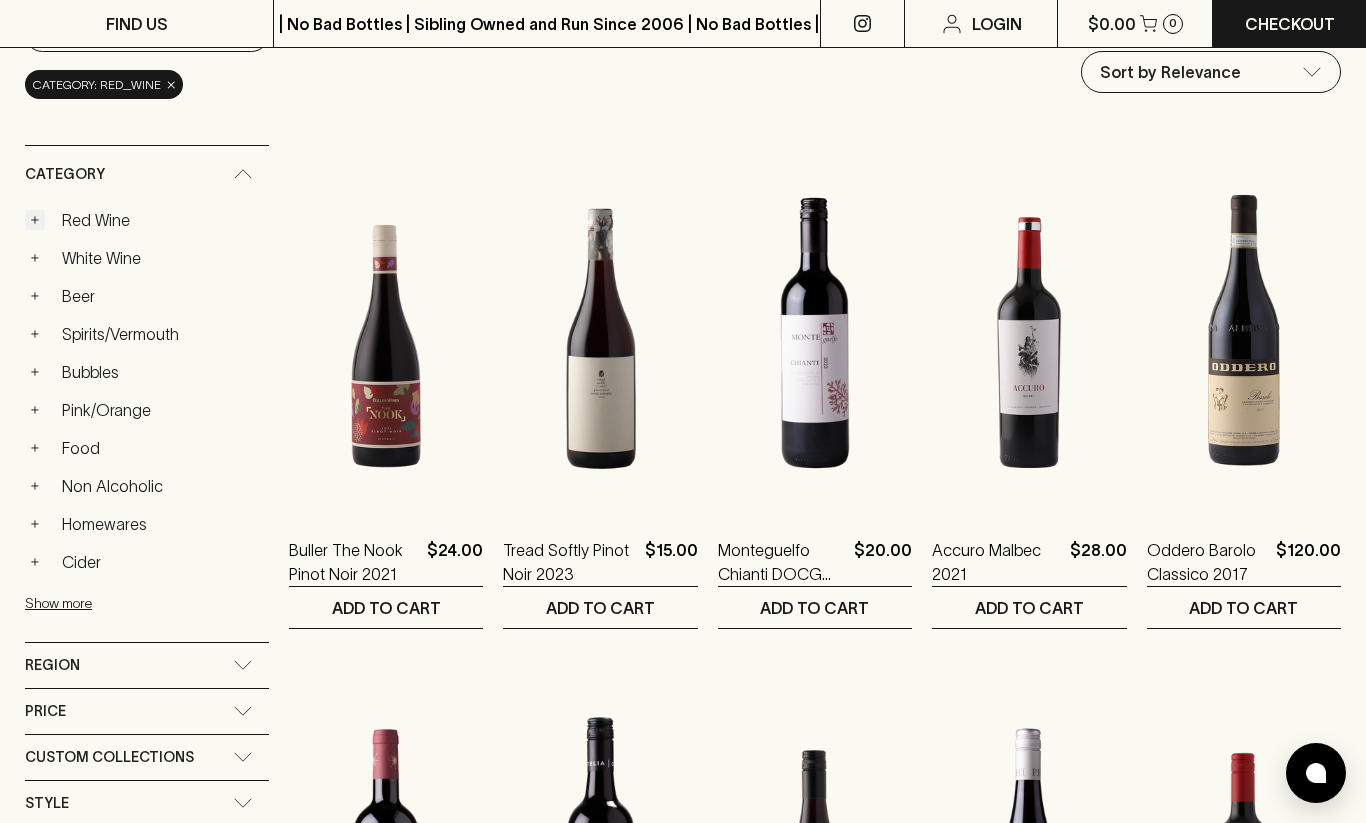 click on "+" at bounding box center (35, 220) 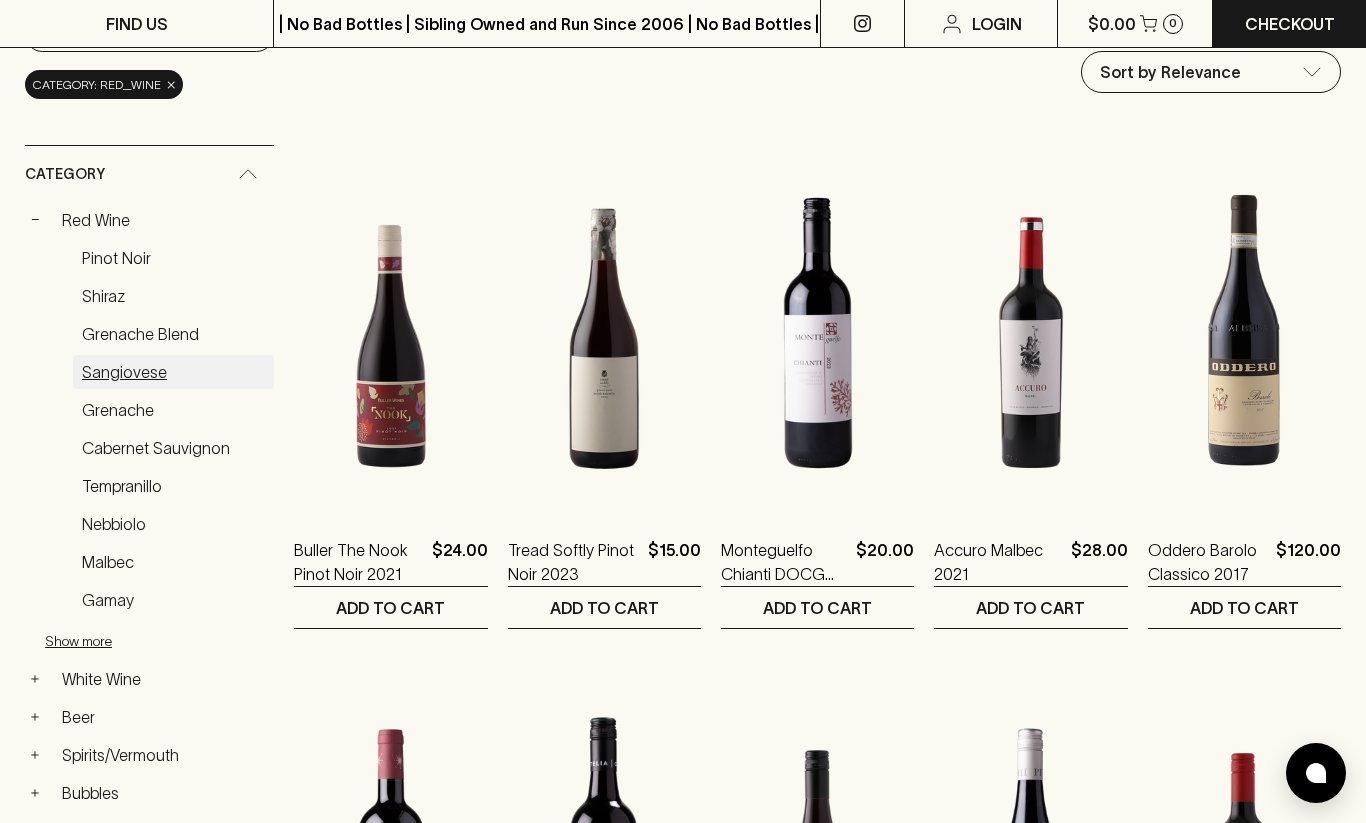 click on "Sangiovese" at bounding box center [173, 372] 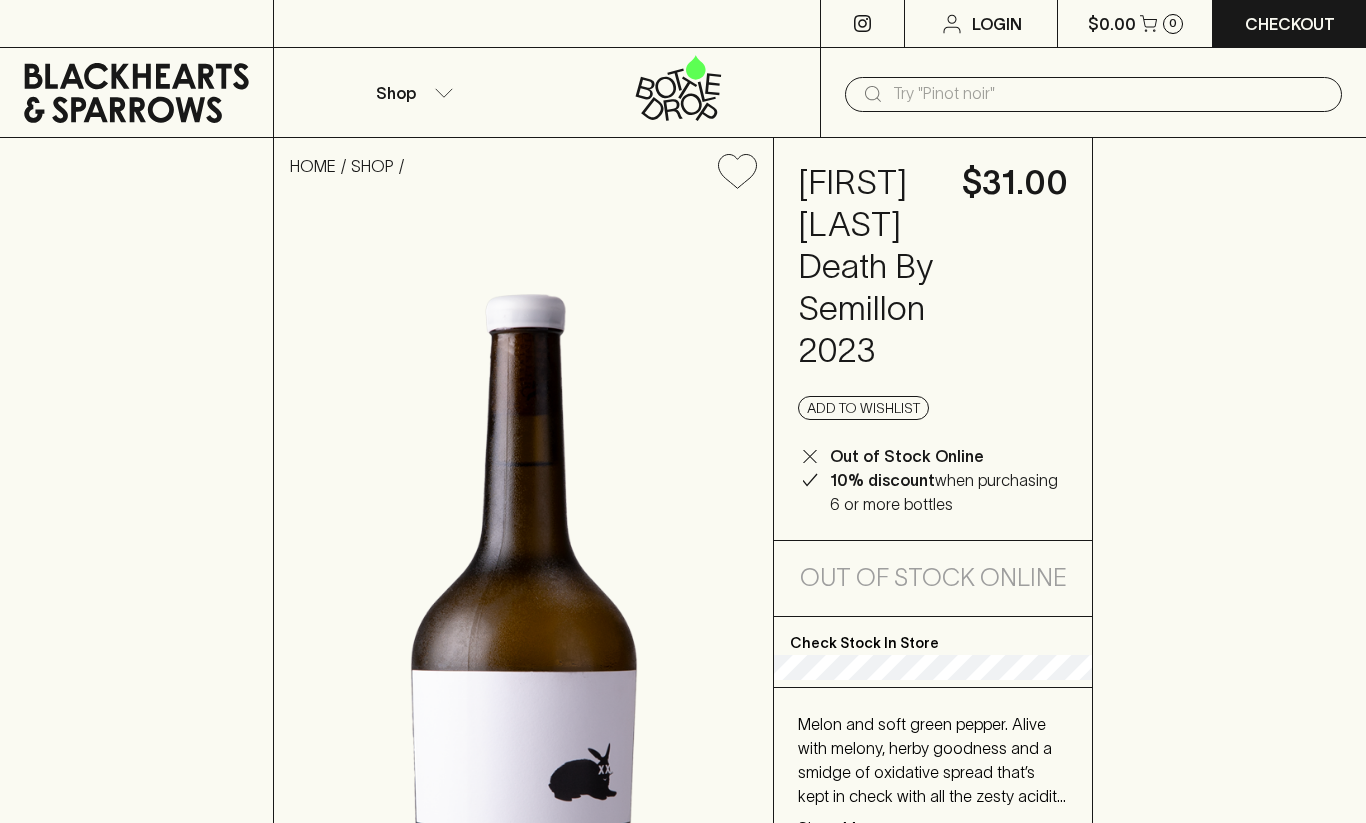 scroll, scrollTop: 0, scrollLeft: 0, axis: both 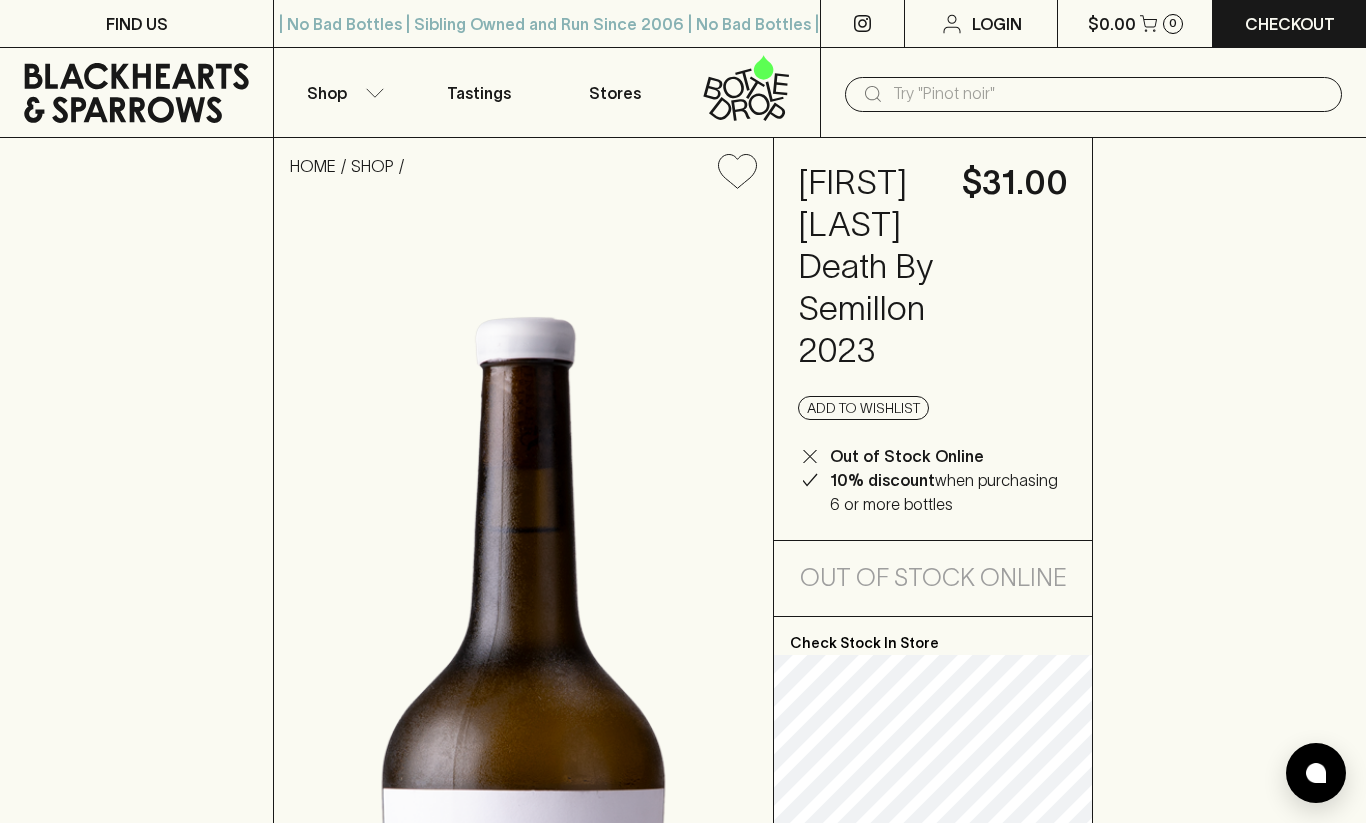 click at bounding box center [1109, 94] 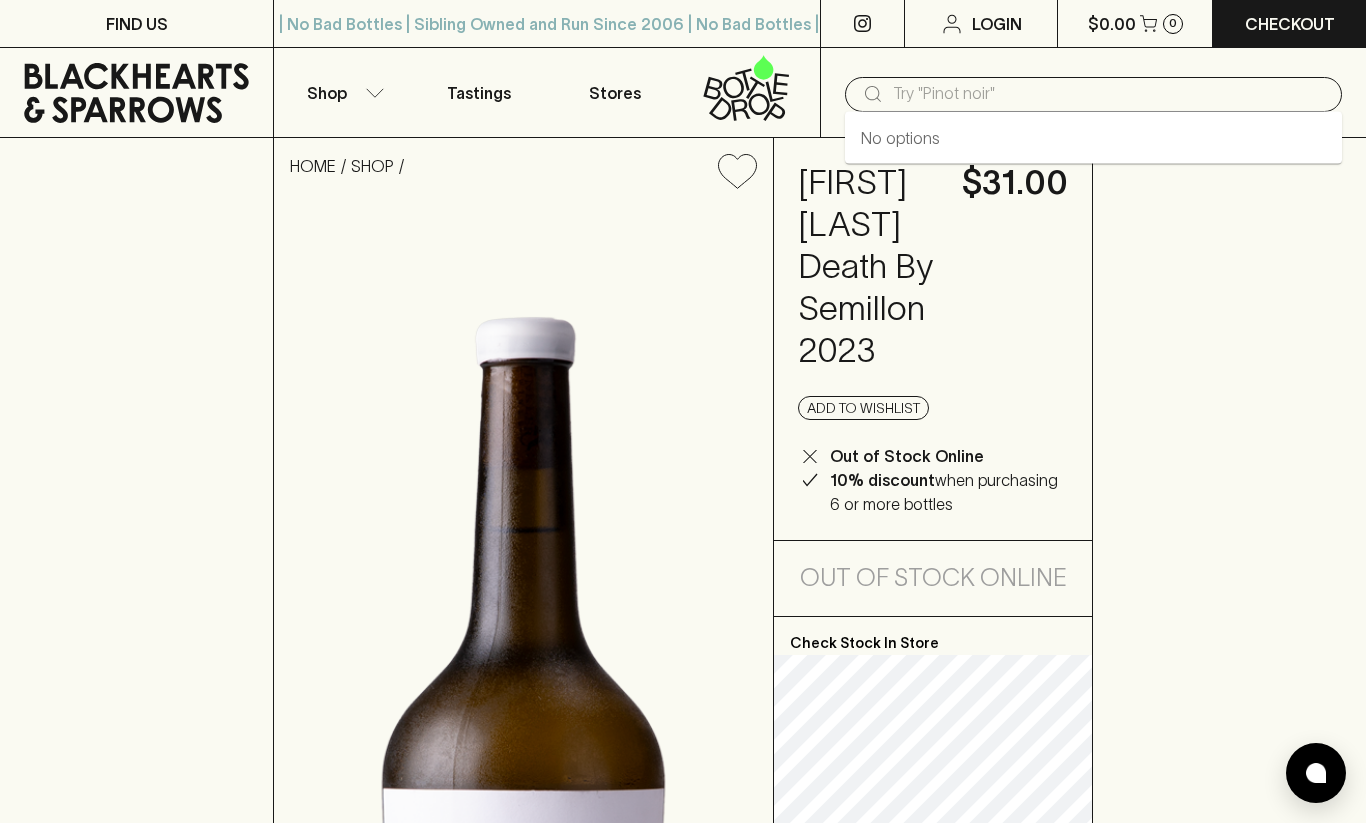 paste on "2023 [BRAND]" 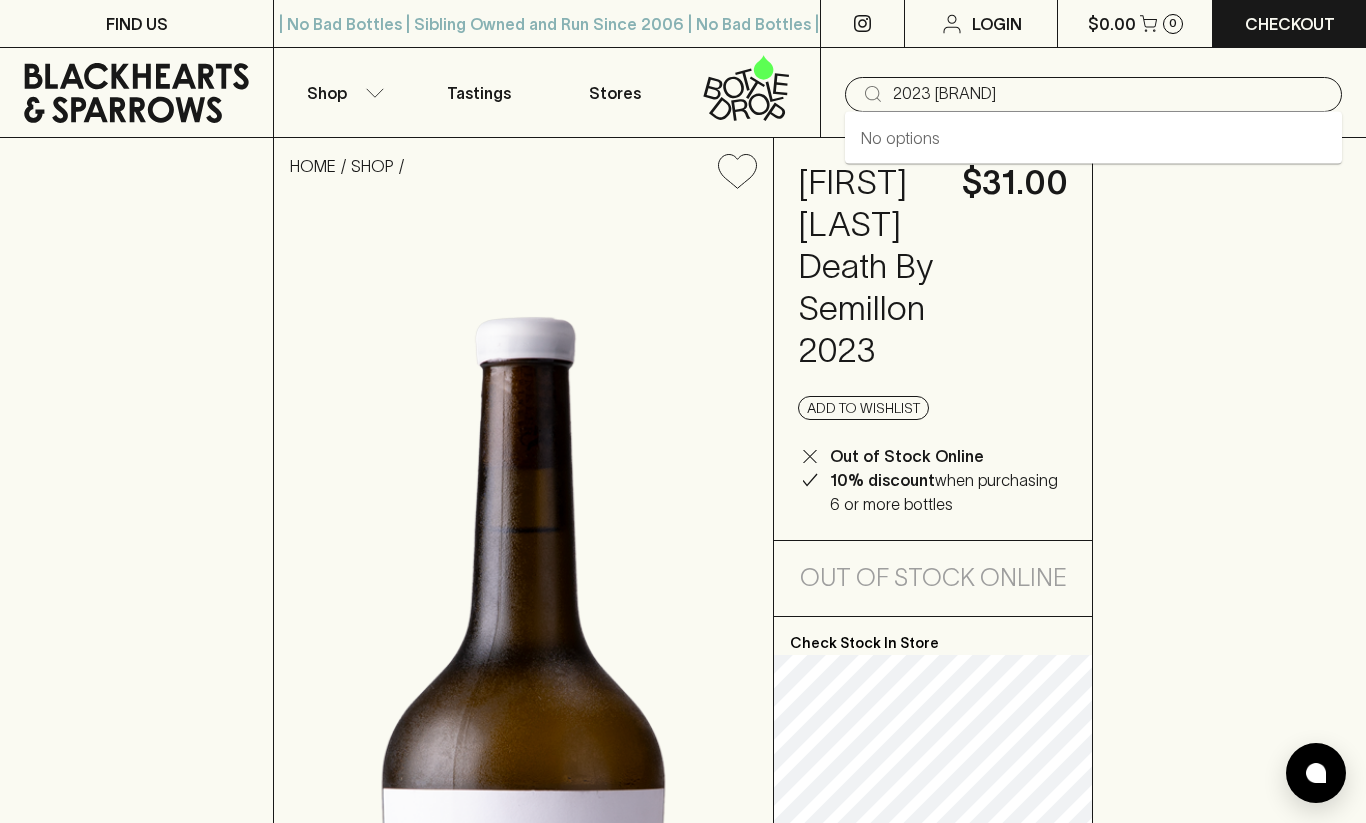 type on "2023 [BRAND]" 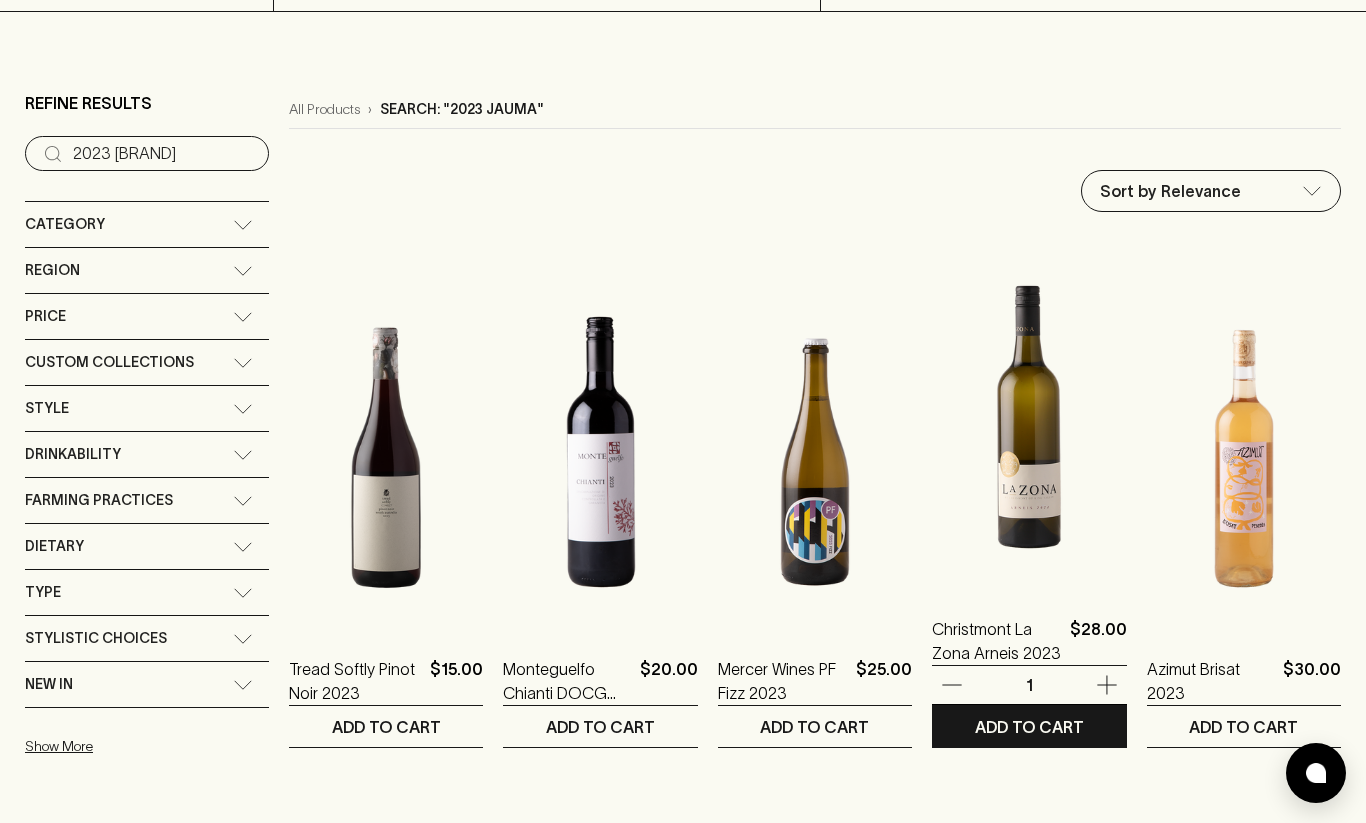 scroll, scrollTop: 125, scrollLeft: 0, axis: vertical 